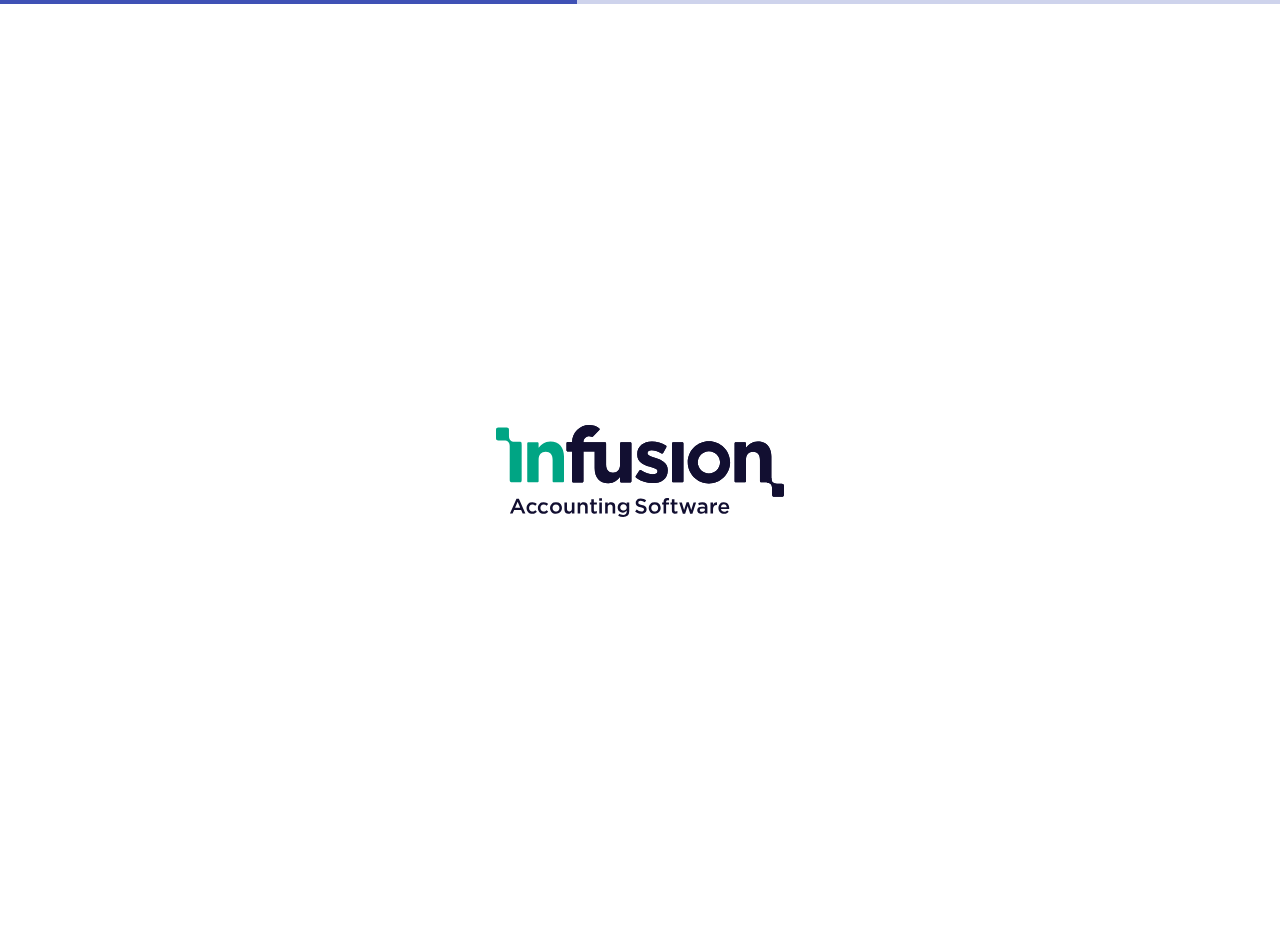 scroll, scrollTop: 0, scrollLeft: 0, axis: both 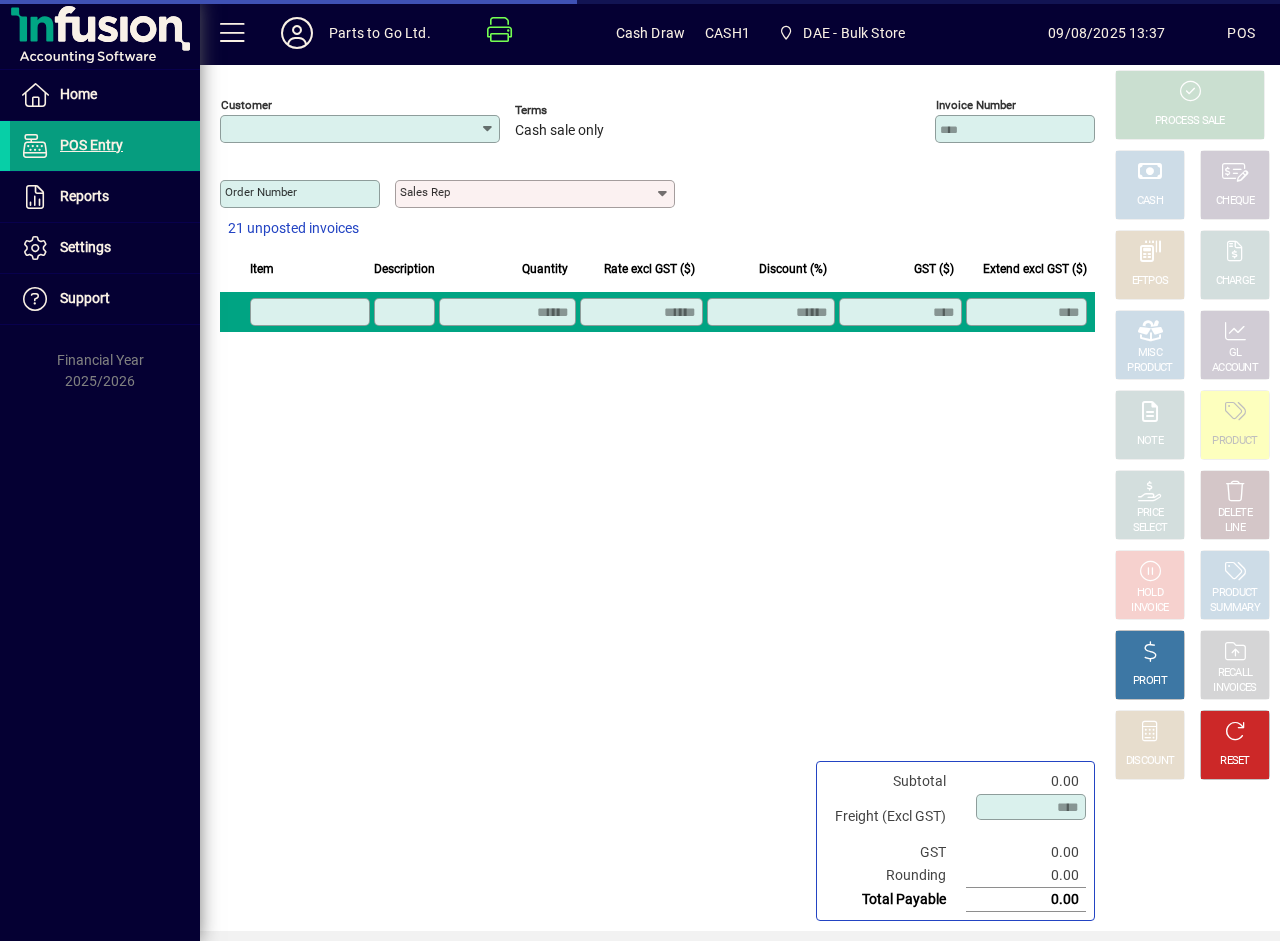 type on "**********" 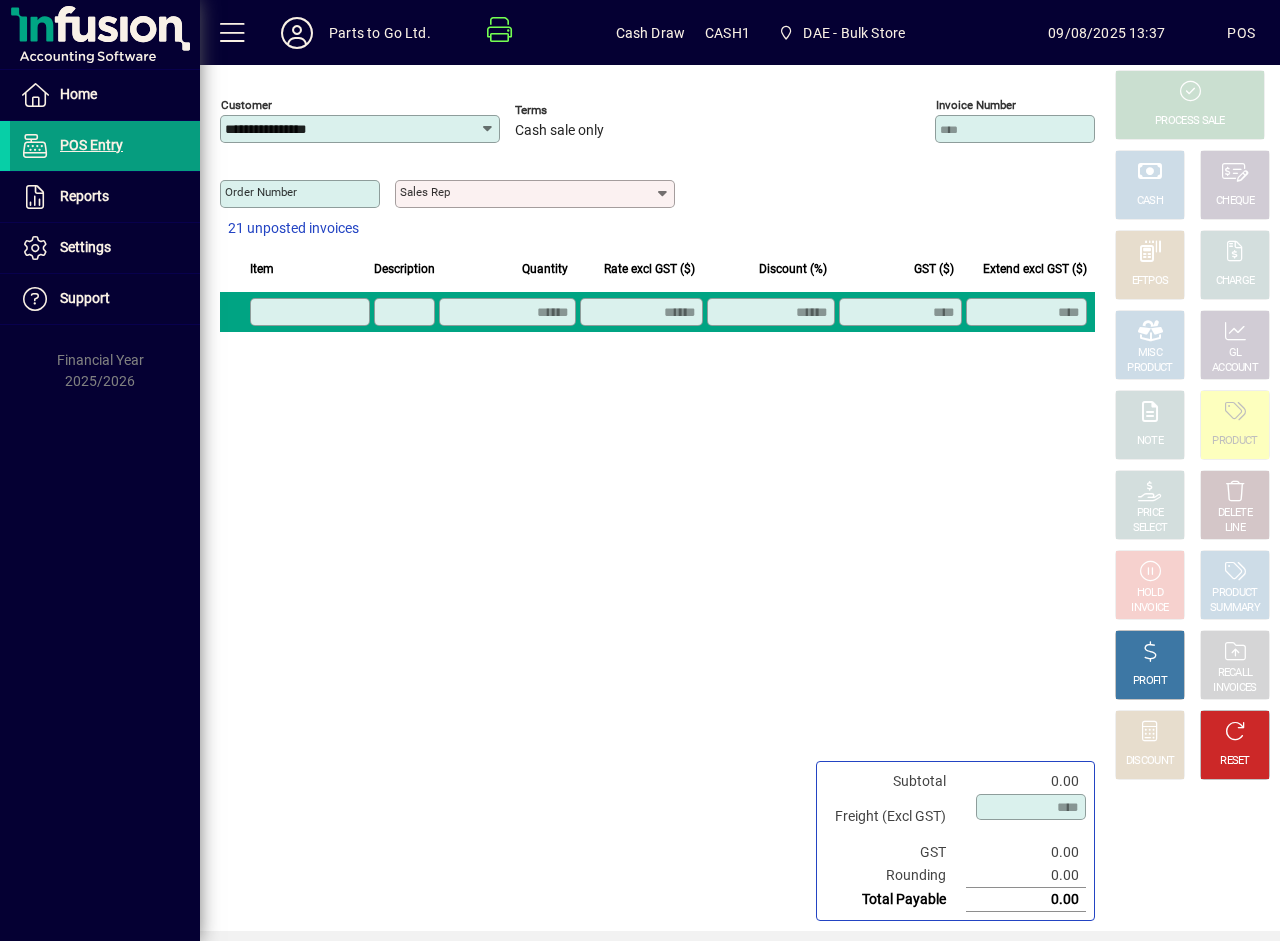 click on "Sales rep" at bounding box center [527, 194] 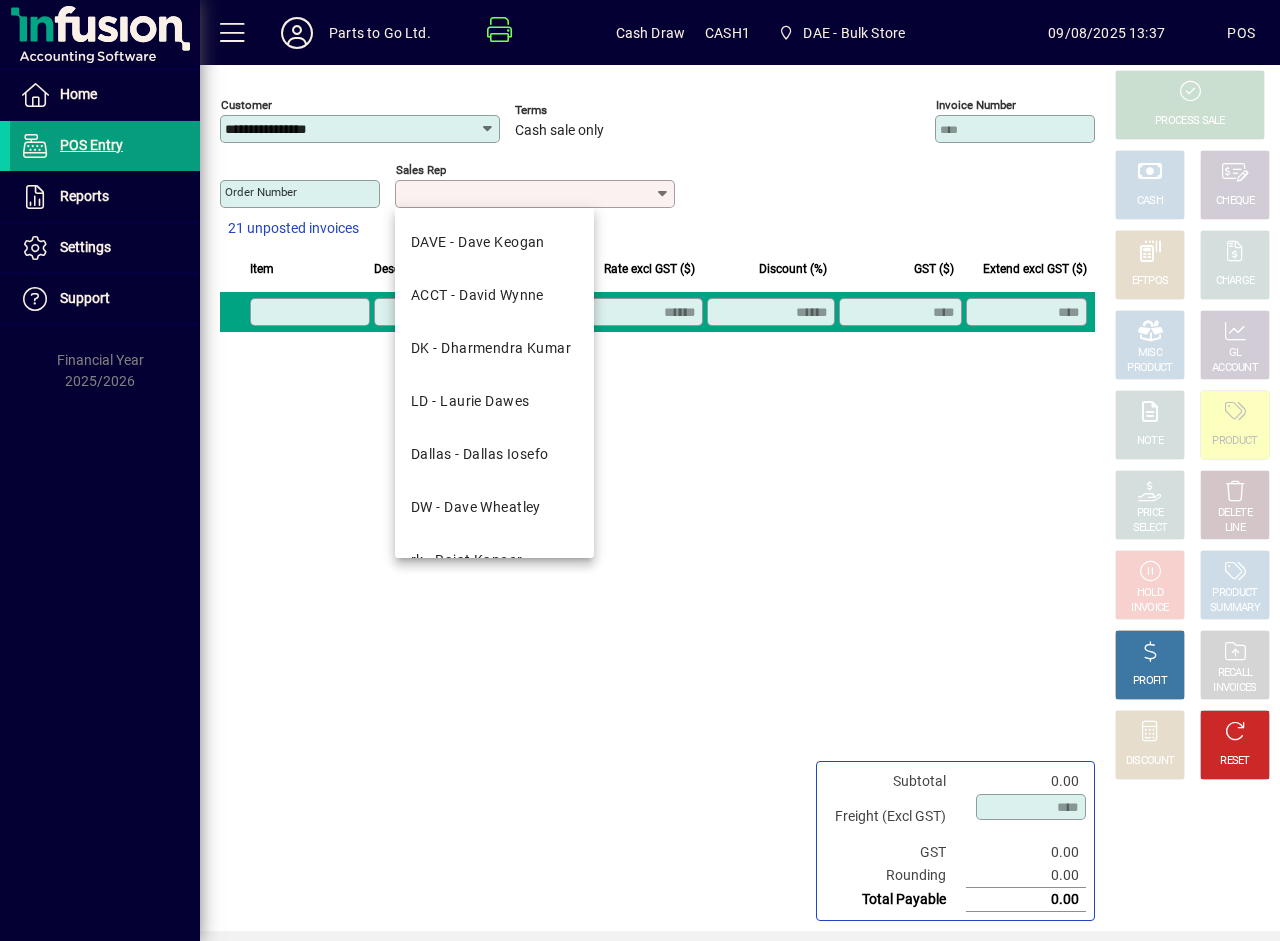 click on "DW - Dave Wheatley" at bounding box center (494, 507) 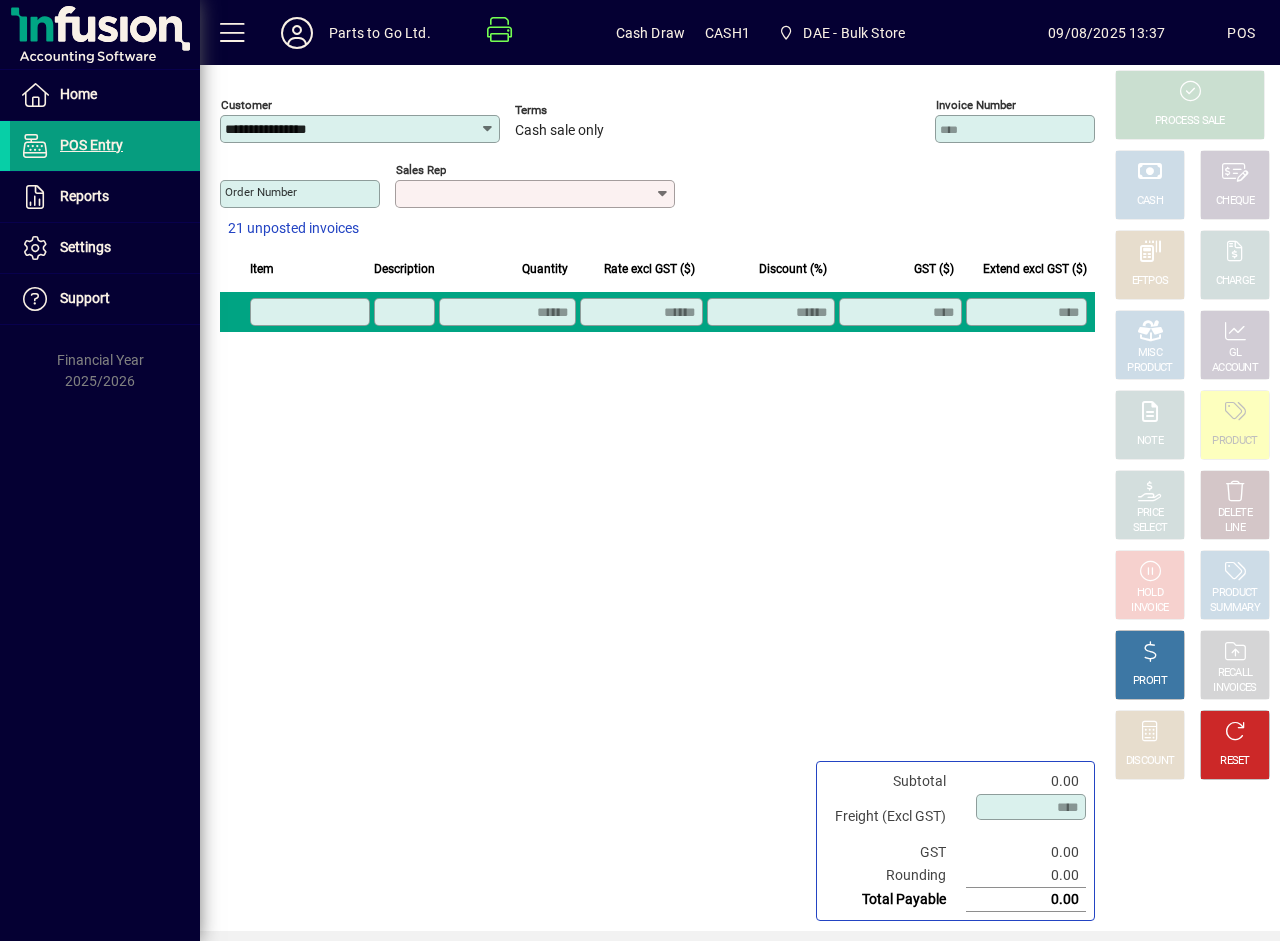 type on "**********" 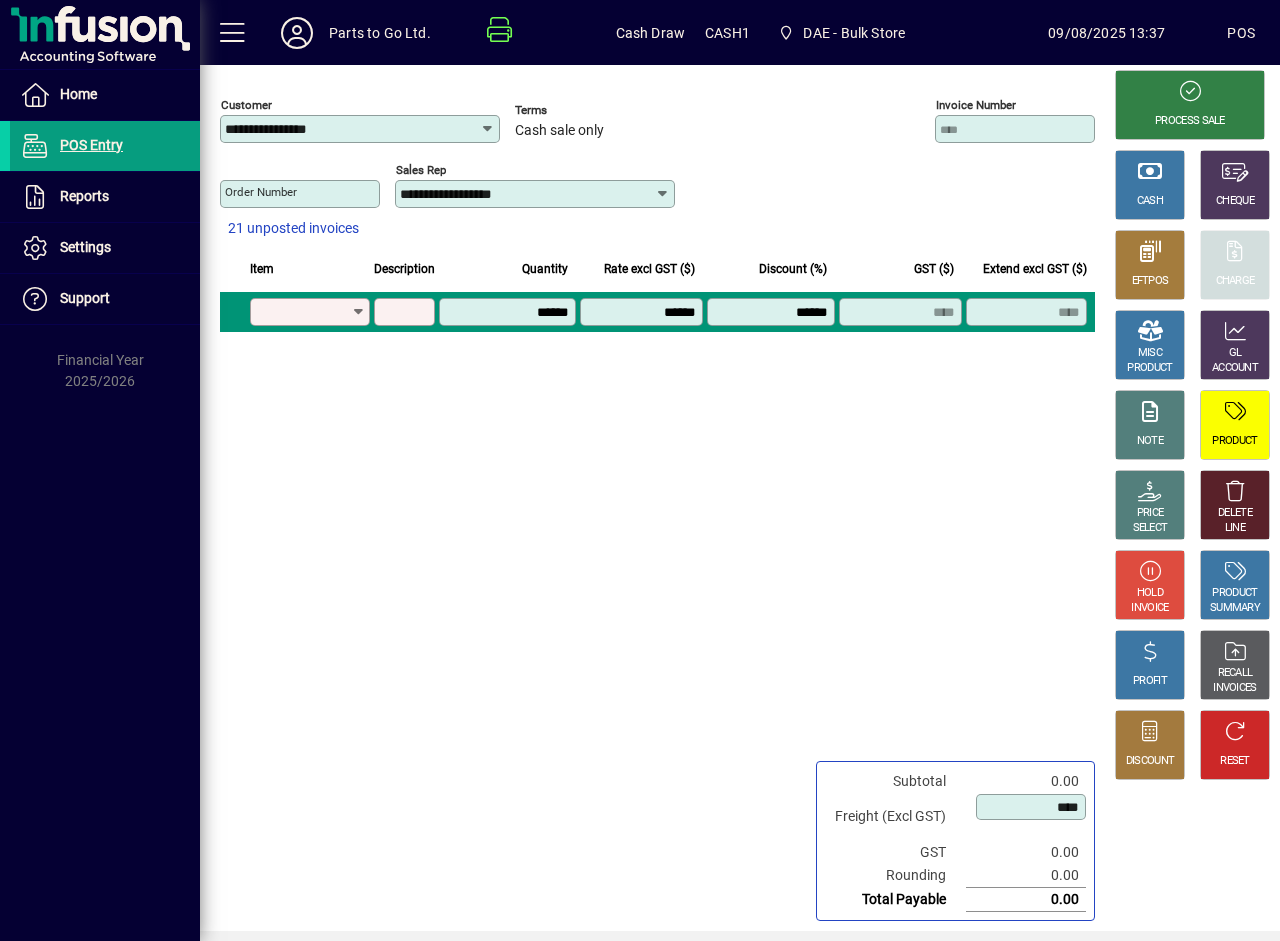 click on "Product" at bounding box center (303, 312) 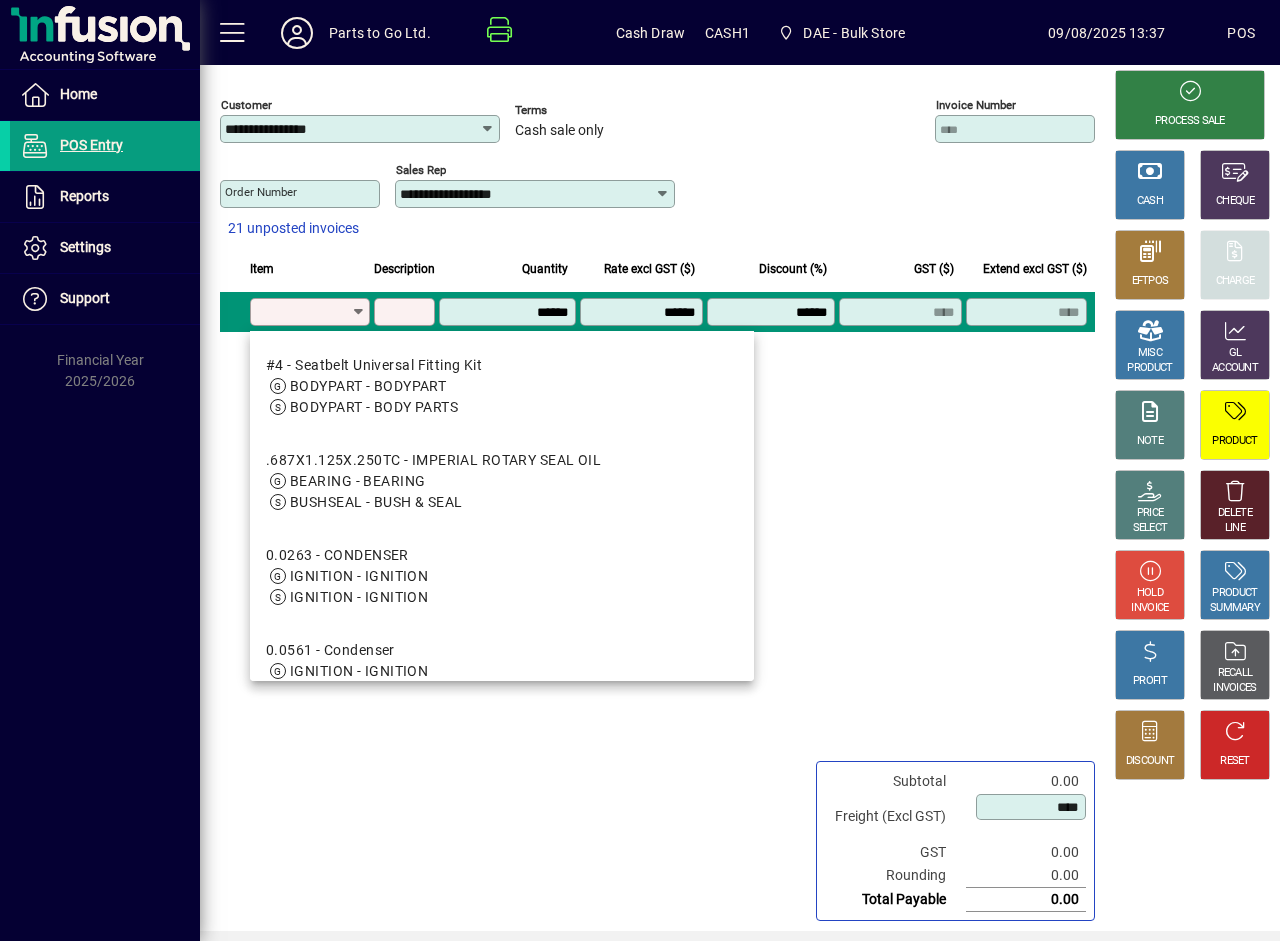 click on "Product" at bounding box center (303, 312) 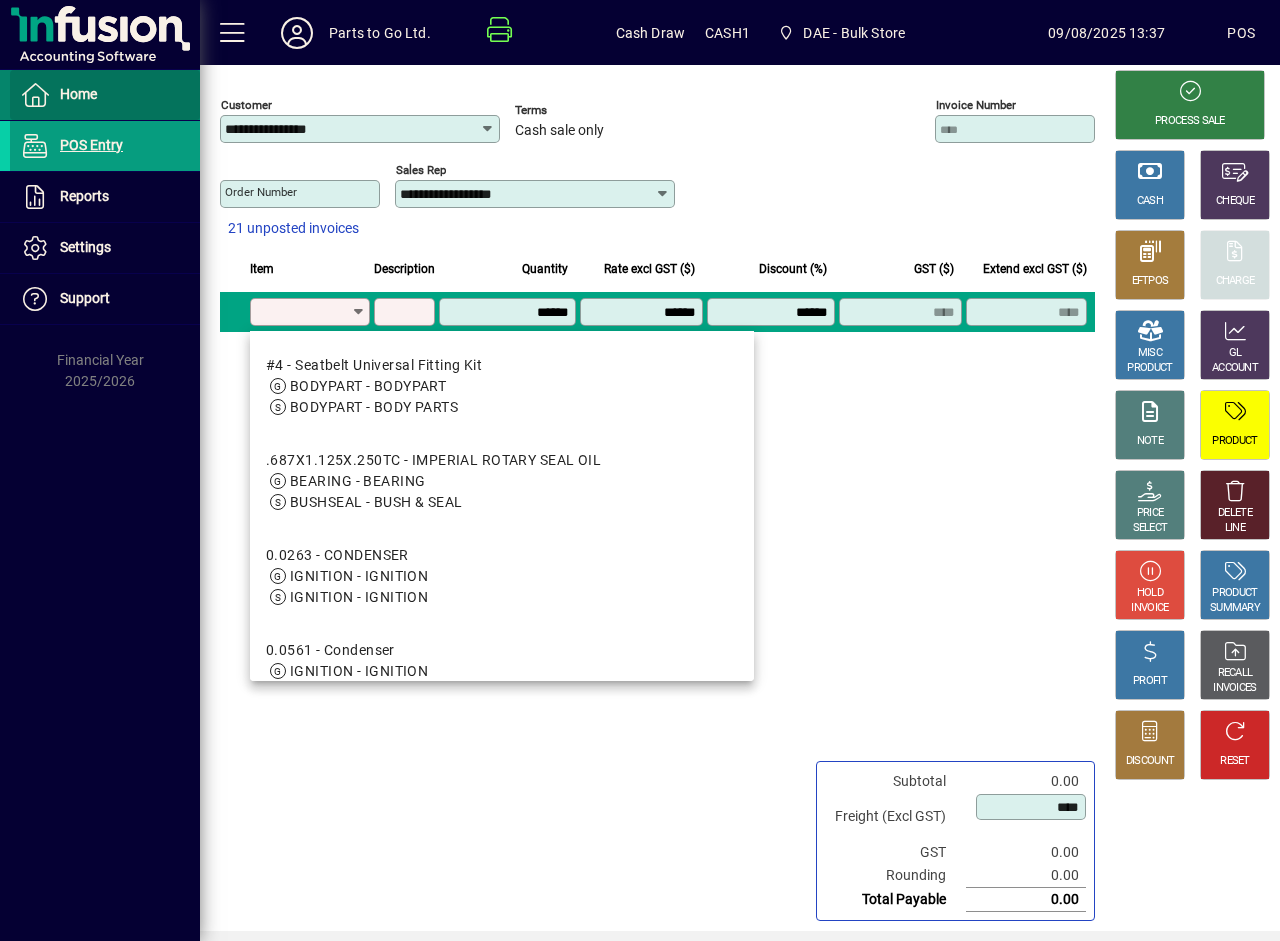click on "Home" at bounding box center [78, 94] 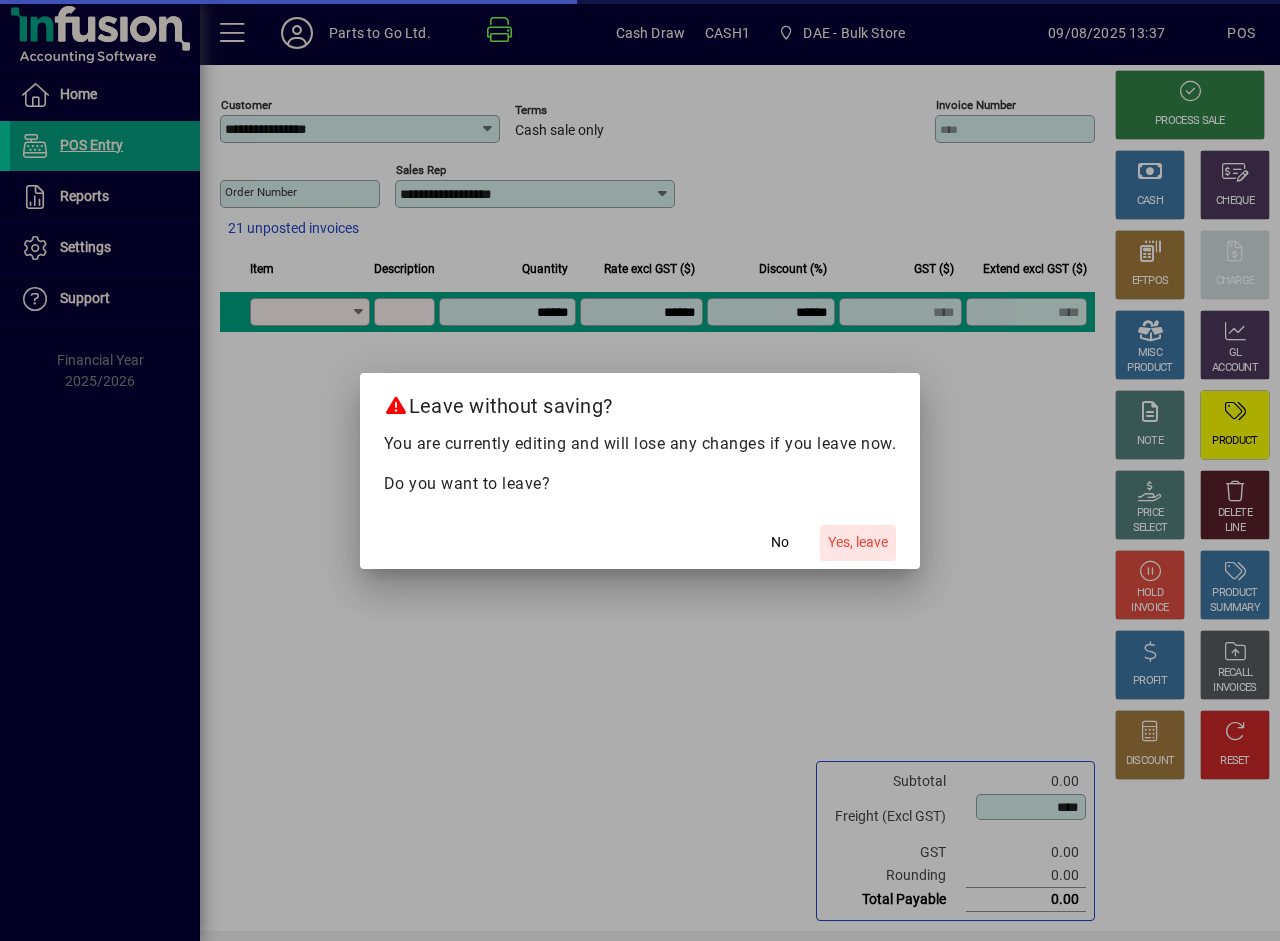 click on "Yes, leave" 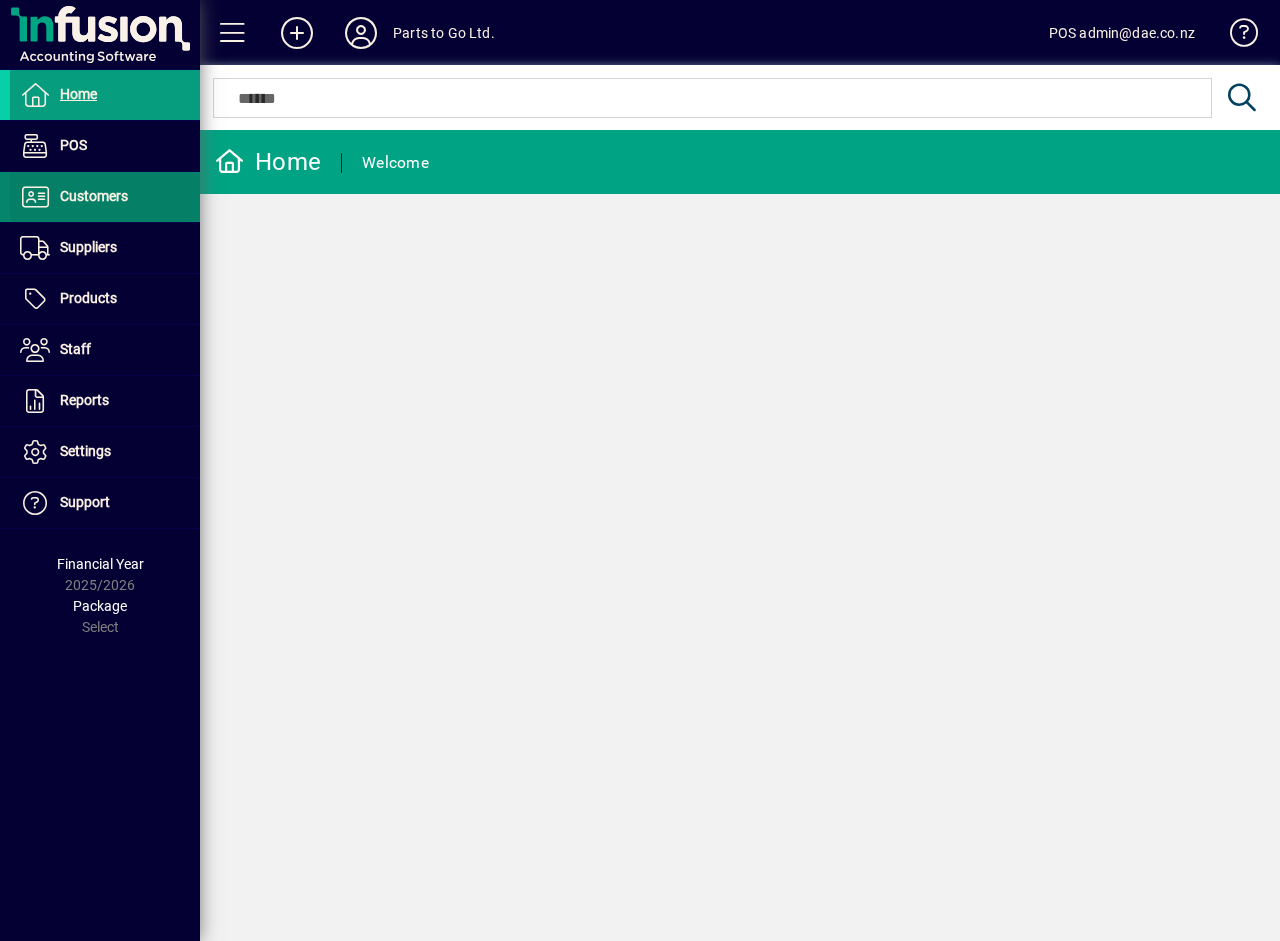click on "Customers" at bounding box center [94, 196] 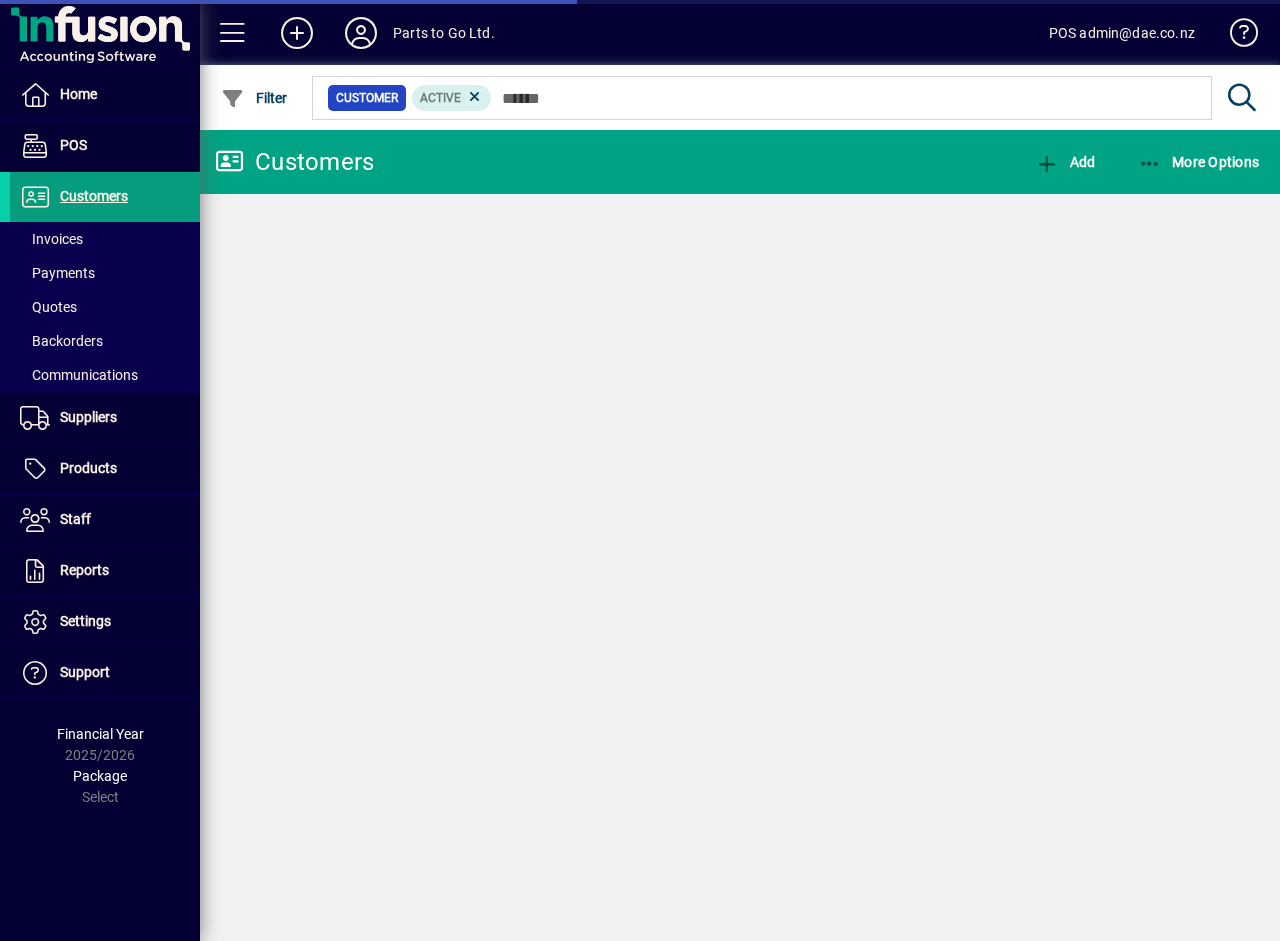 click at bounding box center (844, 98) 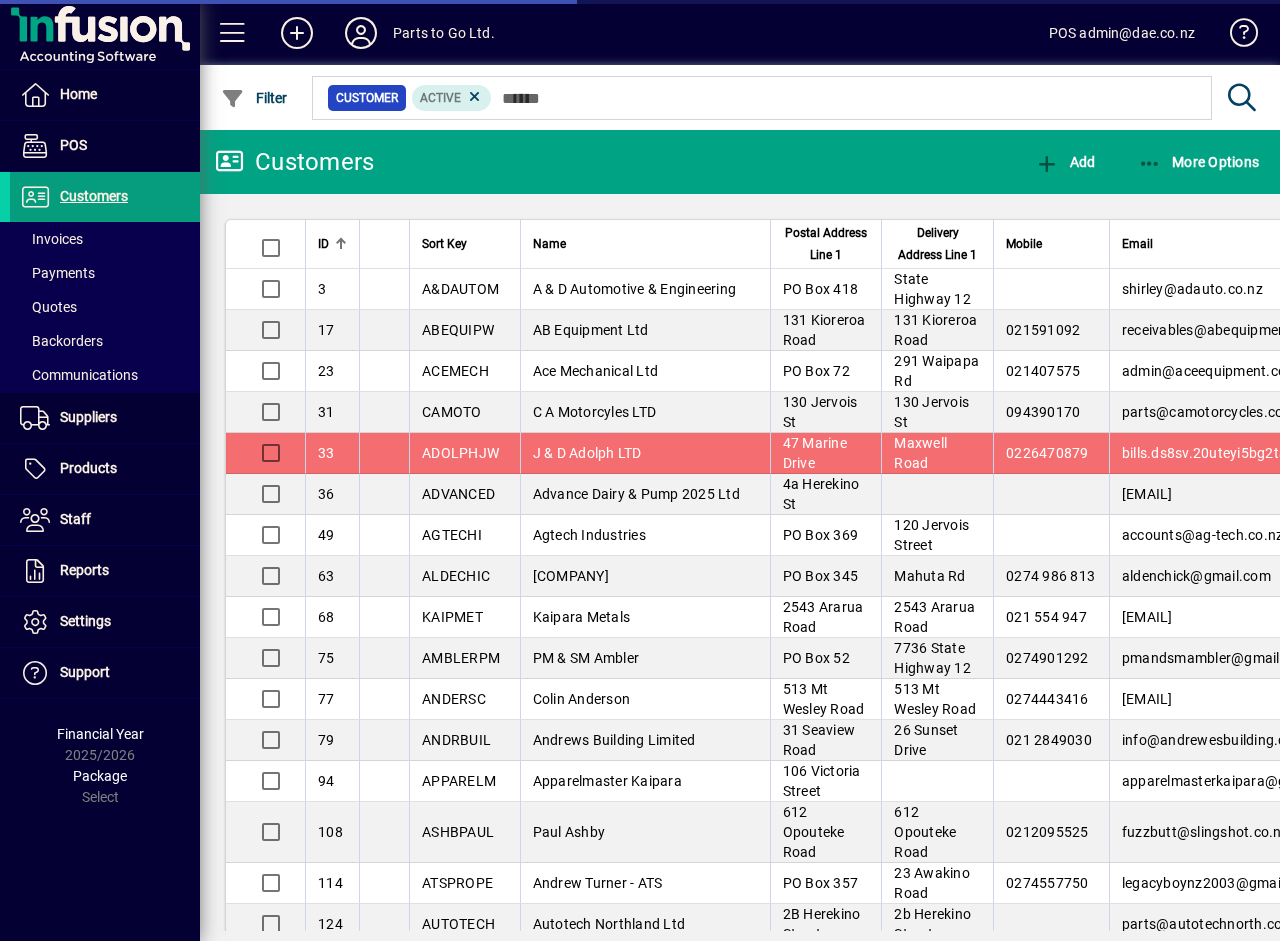 click at bounding box center [844, 98] 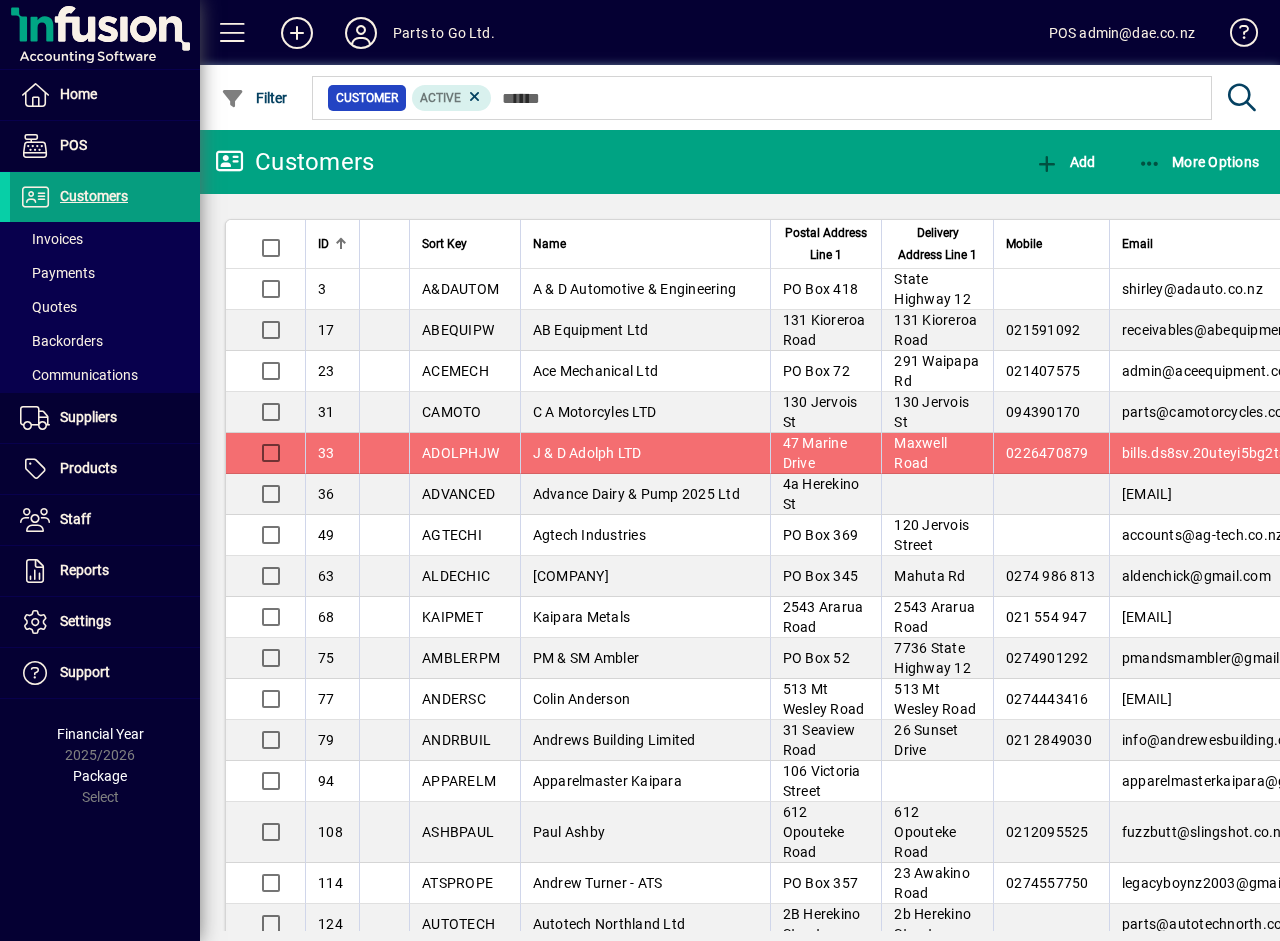 click at bounding box center (844, 98) 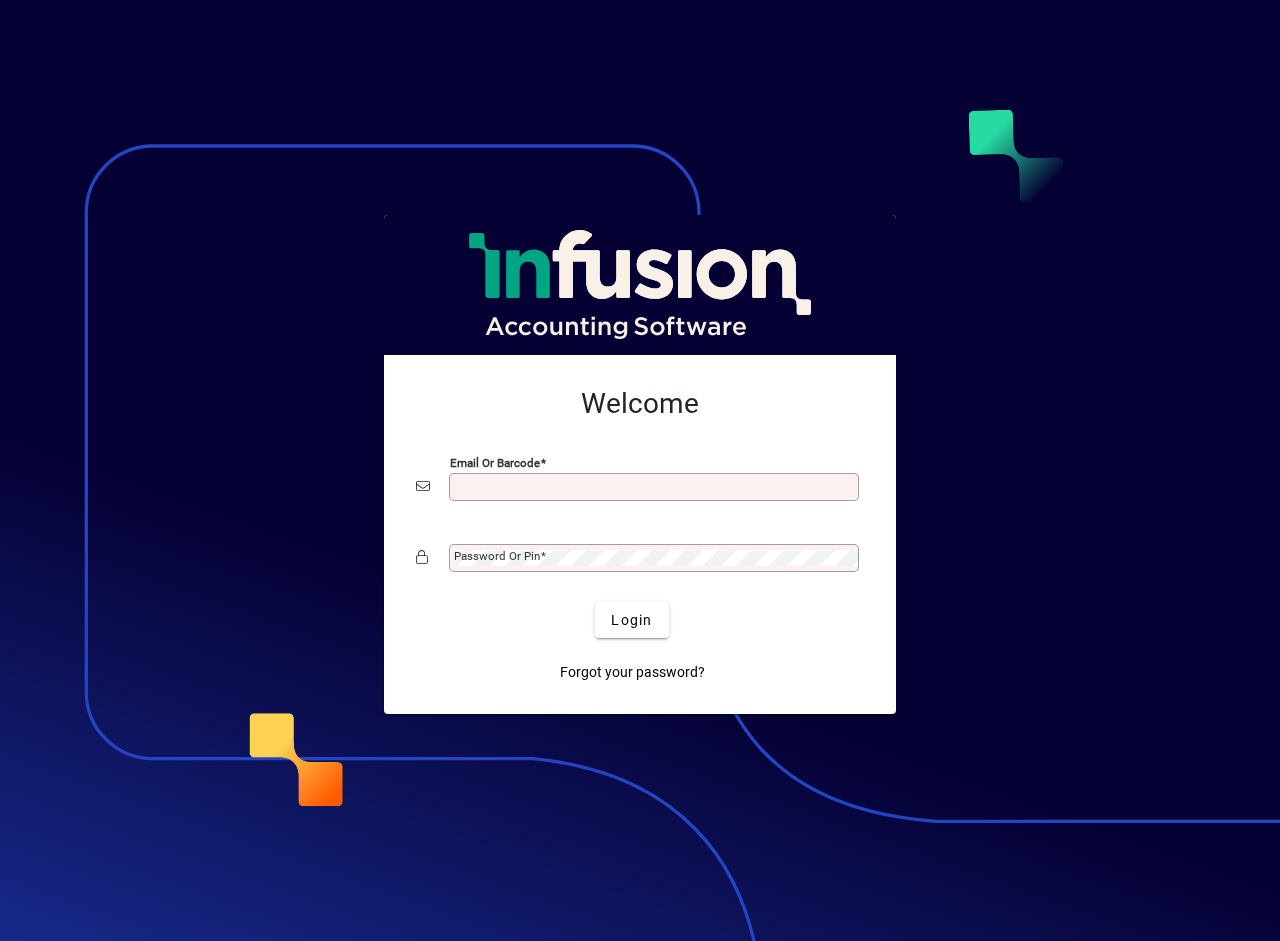 scroll, scrollTop: 0, scrollLeft: 0, axis: both 